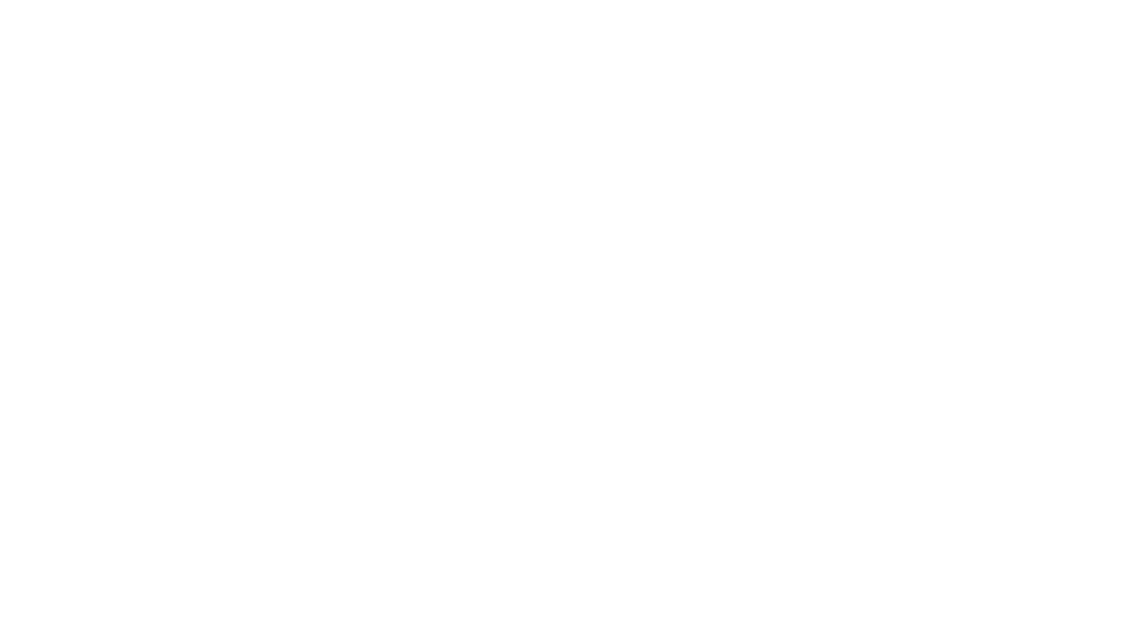 scroll, scrollTop: 0, scrollLeft: 0, axis: both 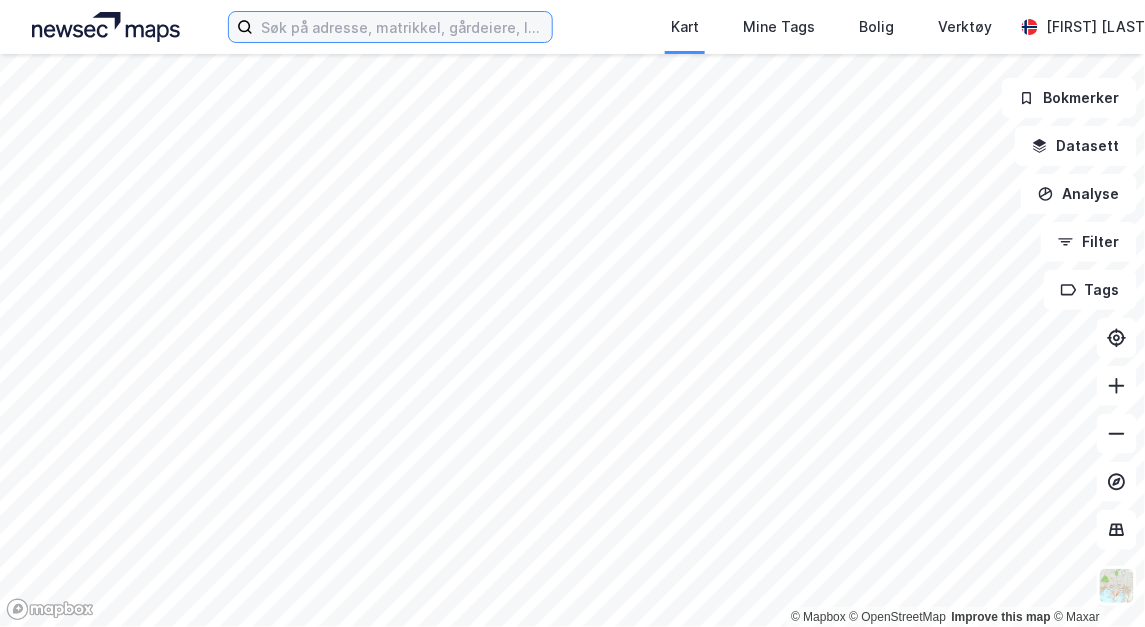 click at bounding box center [402, 27] 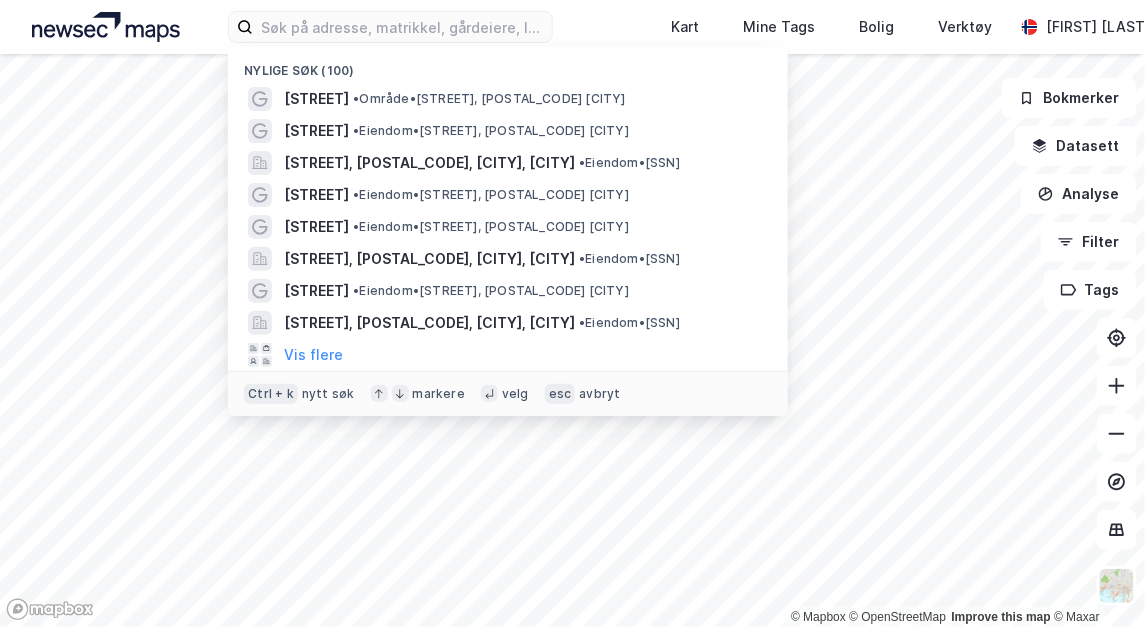 click on "•" at bounding box center [356, 130] 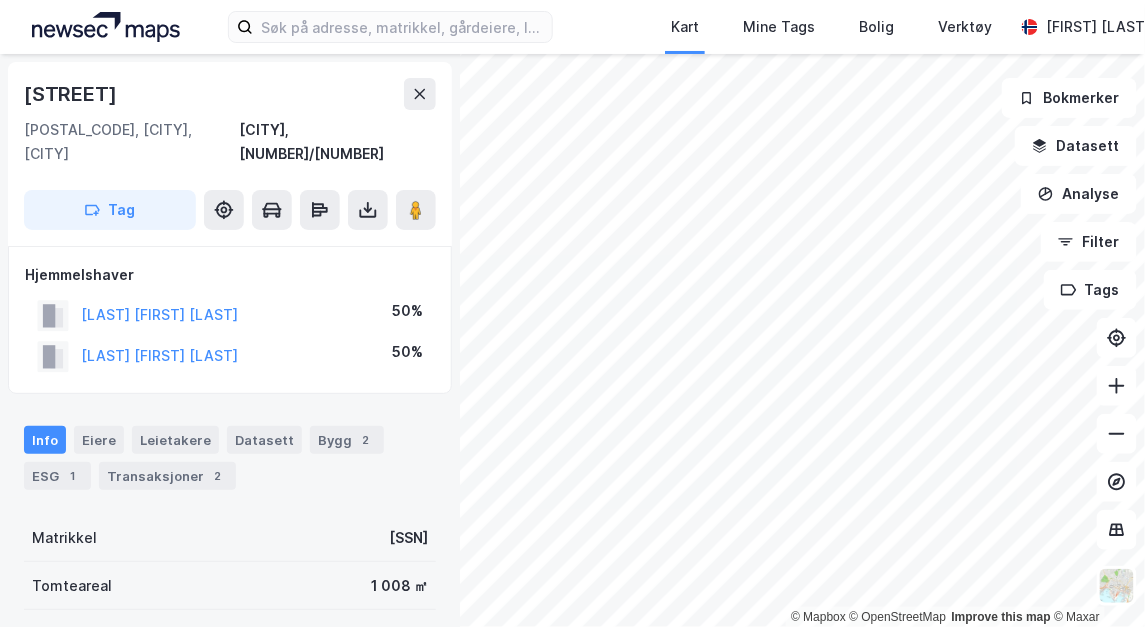 click on "Transaksjoner 2" at bounding box center [167, 476] 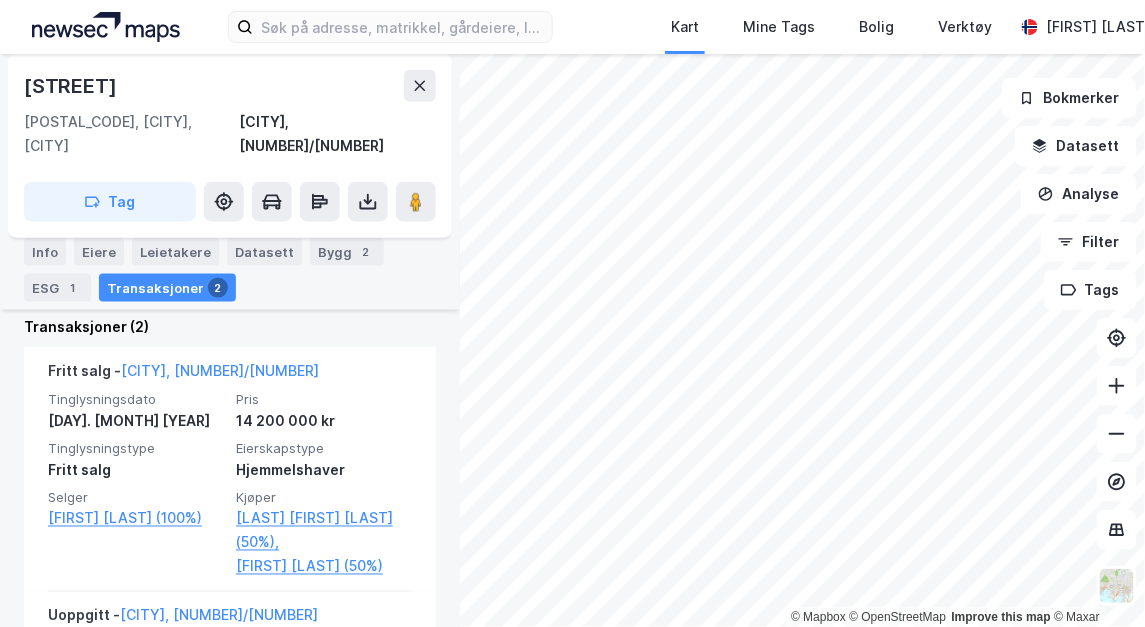scroll, scrollTop: 518, scrollLeft: 0, axis: vertical 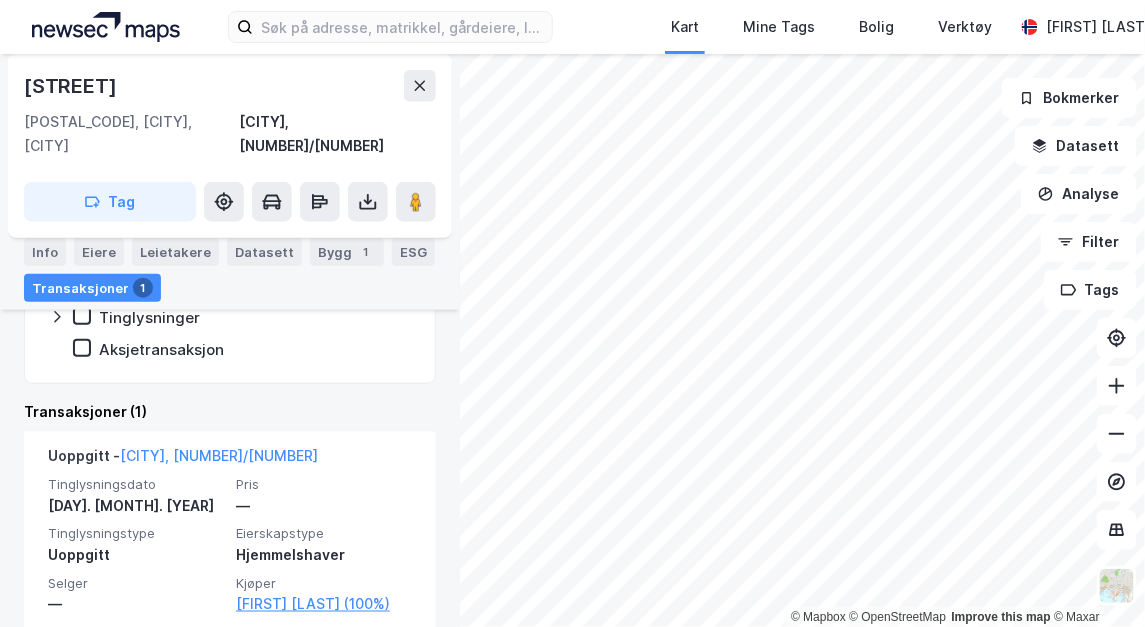 click on "Info" at bounding box center (45, 252) 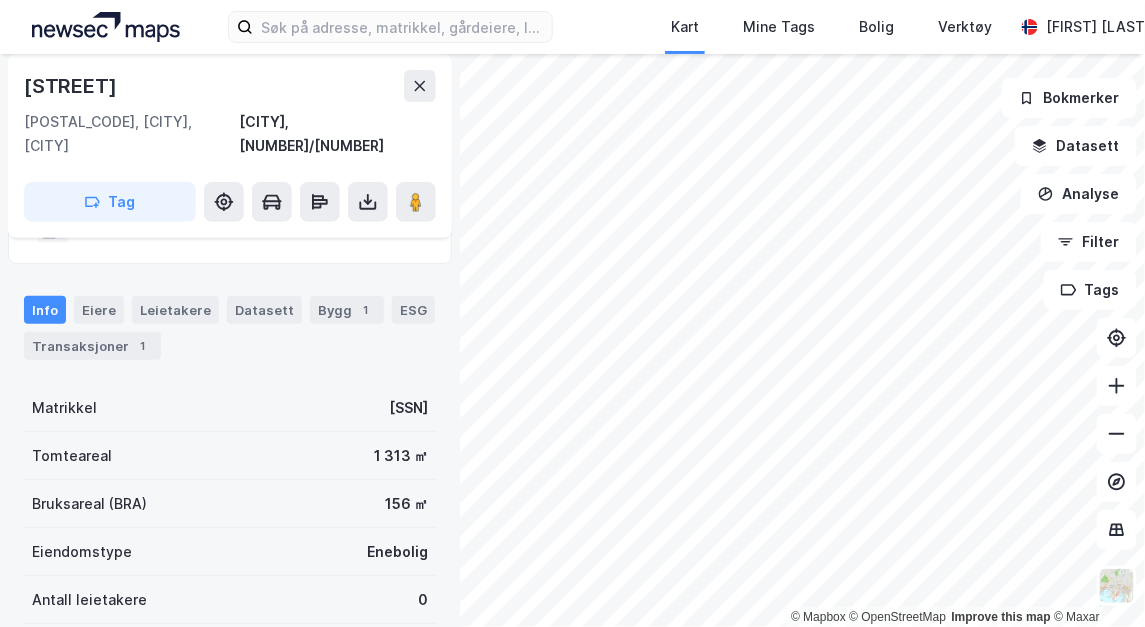 scroll, scrollTop: 88, scrollLeft: 0, axis: vertical 